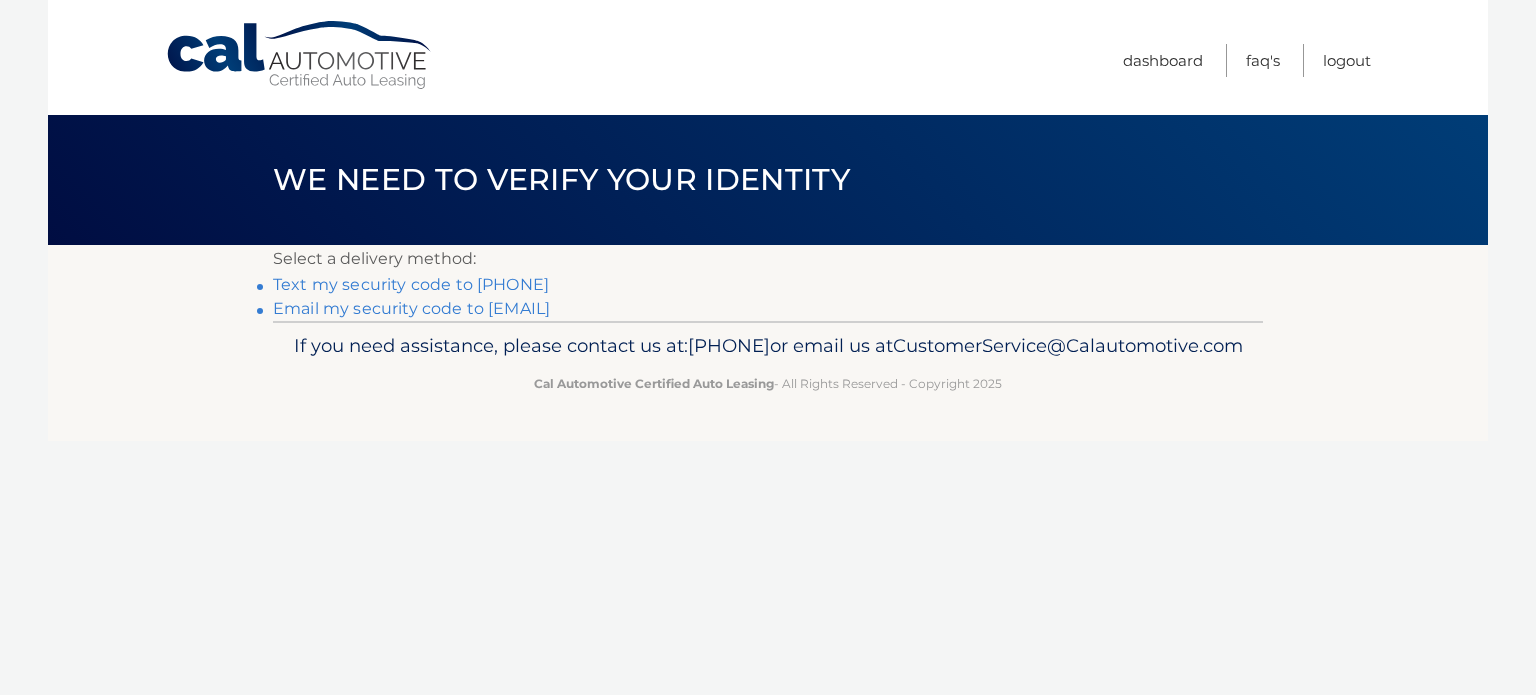 scroll, scrollTop: 0, scrollLeft: 0, axis: both 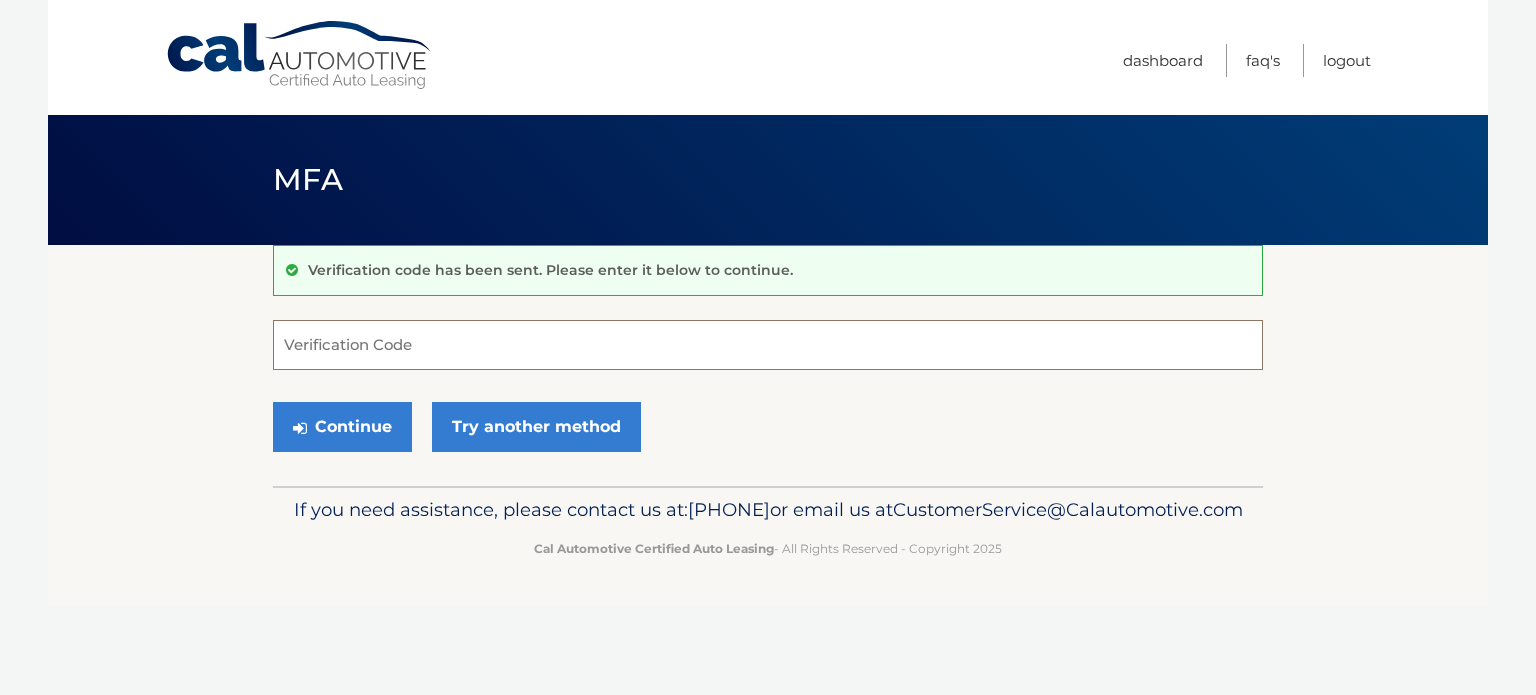 click on "Verification Code" at bounding box center [768, 345] 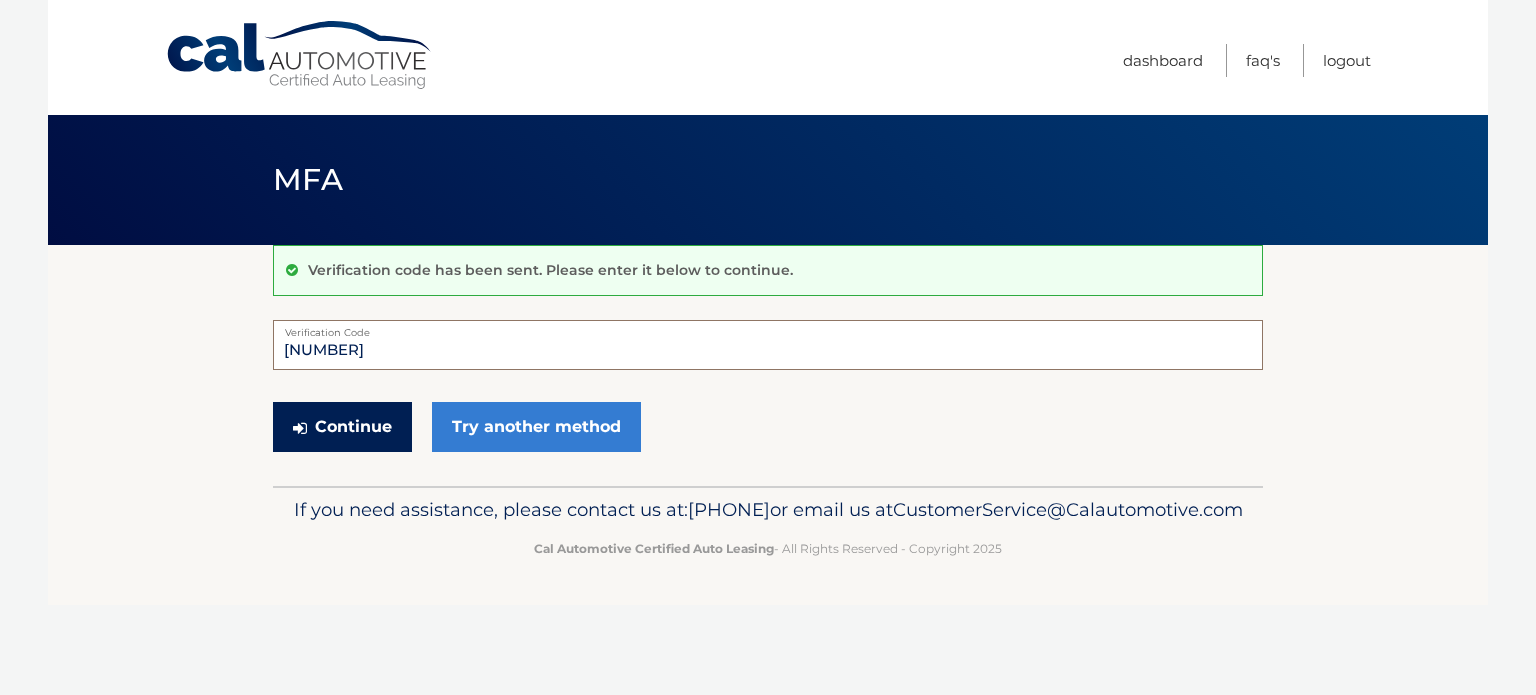 type on "239434" 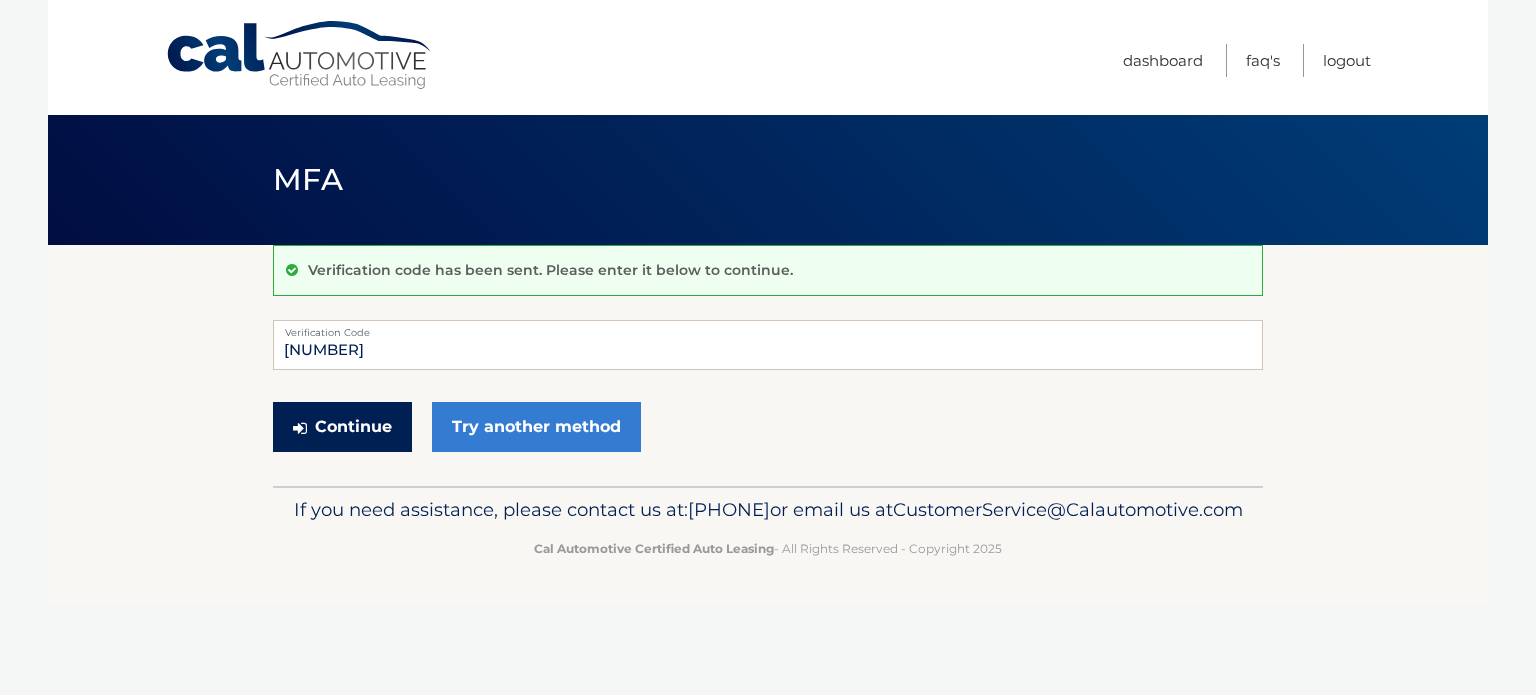 click on "Continue" at bounding box center [342, 427] 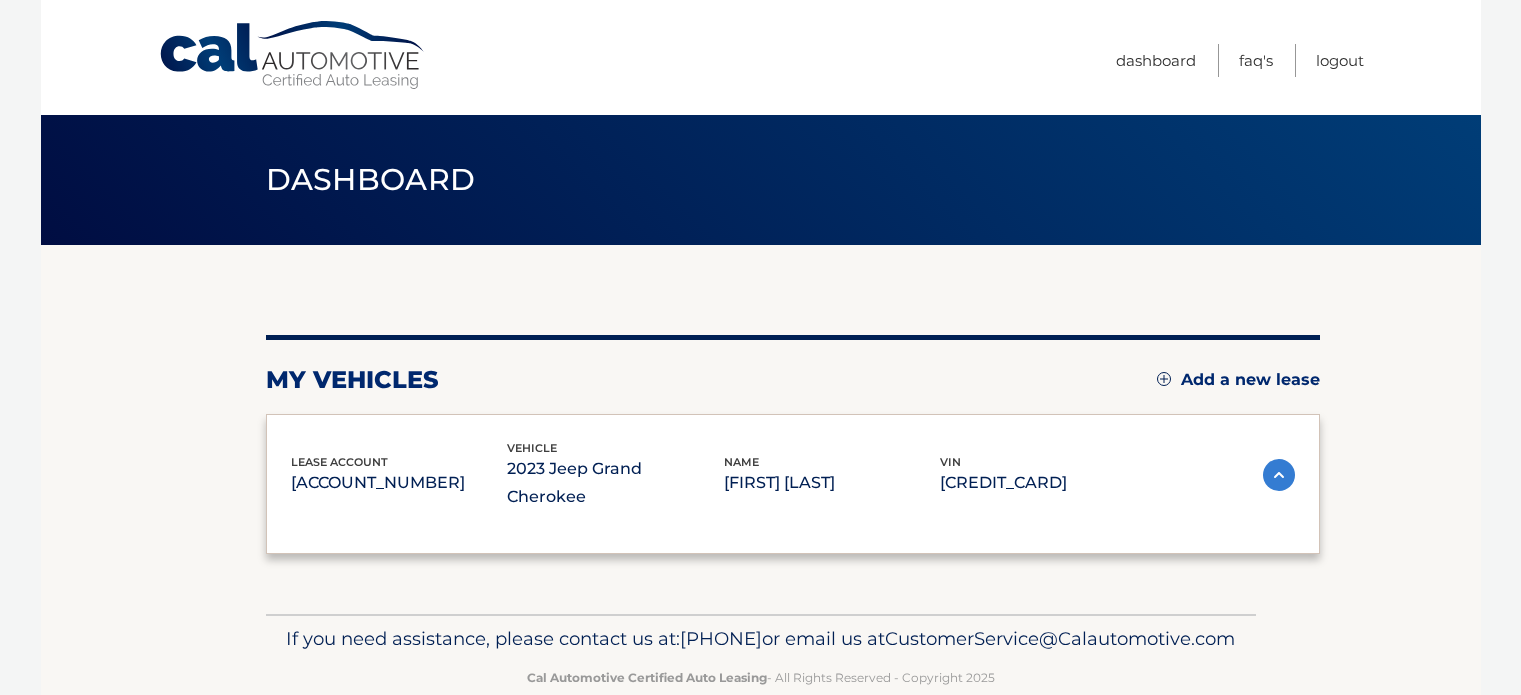 scroll, scrollTop: 0, scrollLeft: 0, axis: both 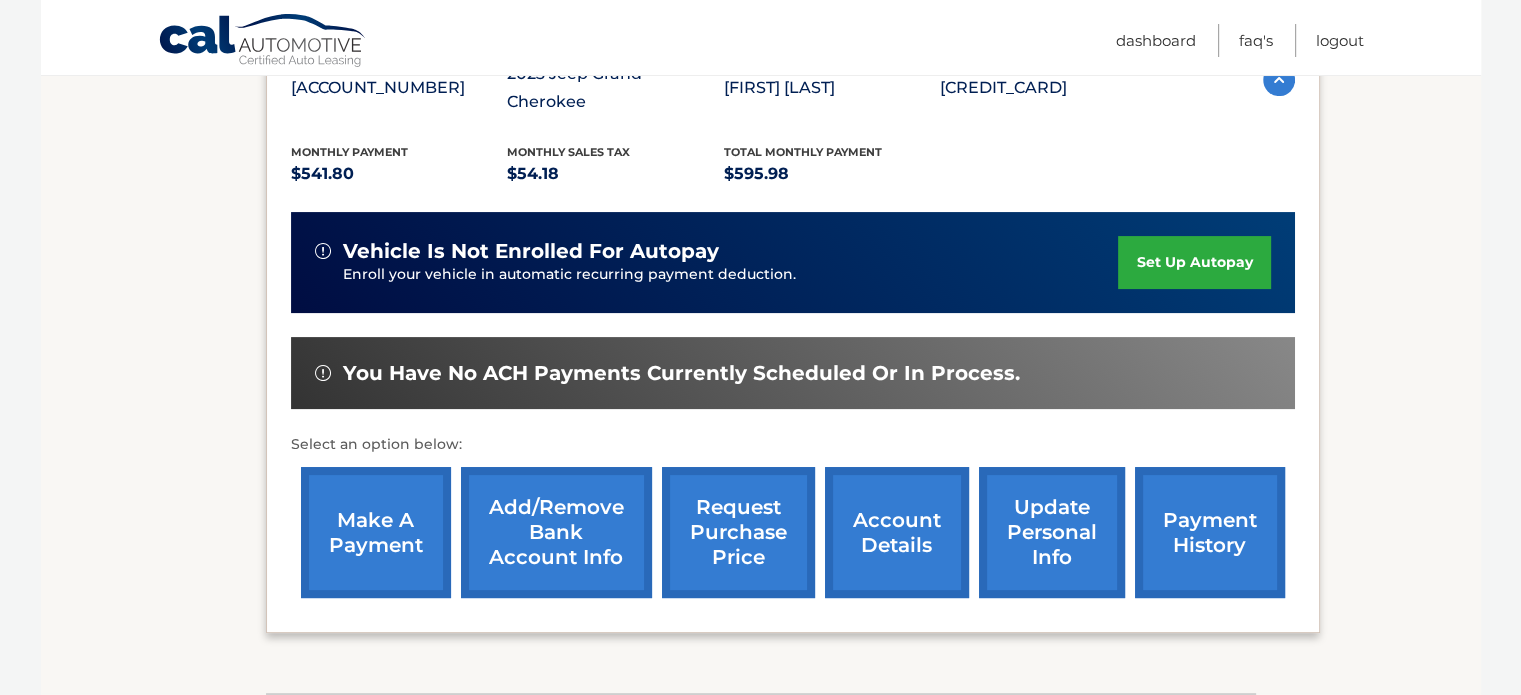 click on "make a payment" at bounding box center (376, 532) 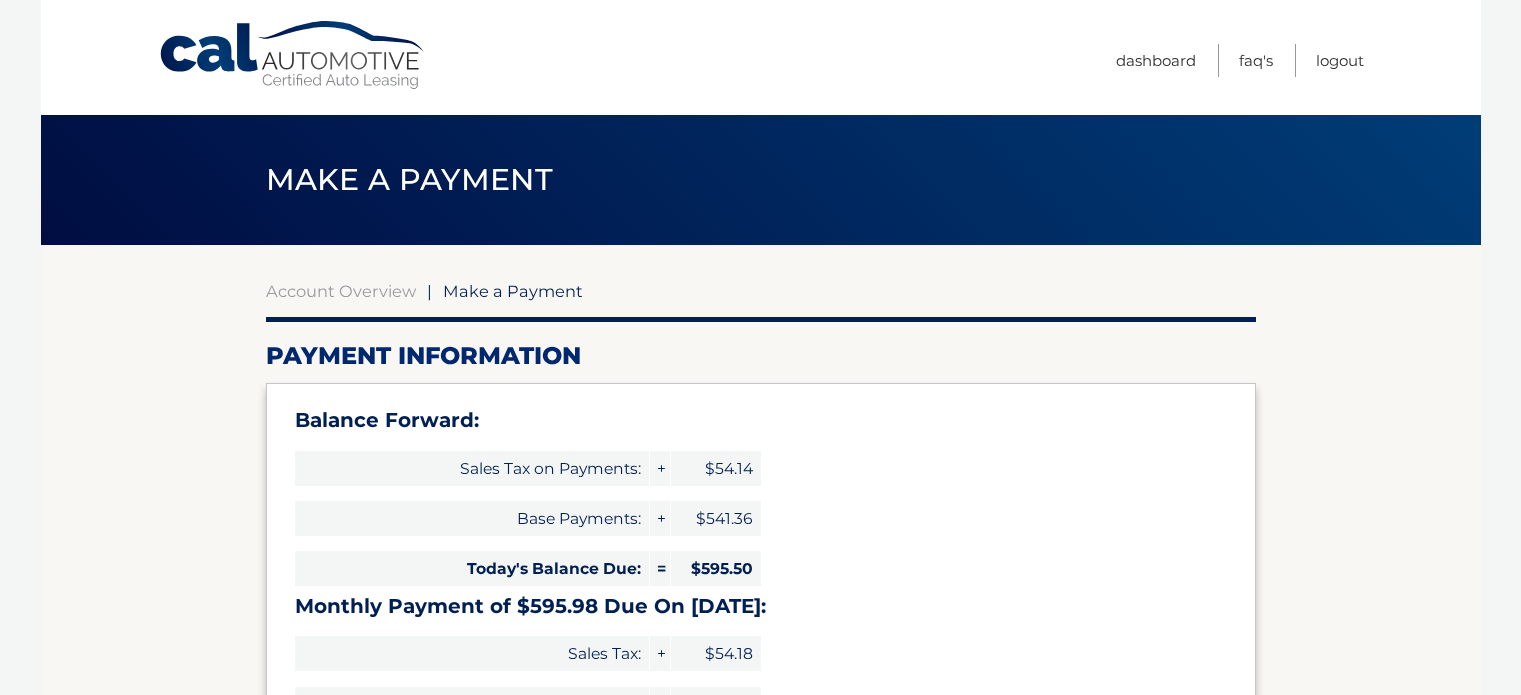 select on "MzI2MDJhNmMtMzVjZS00MzRiLWFkZjAtZjNjZTc0YzA3MWI4" 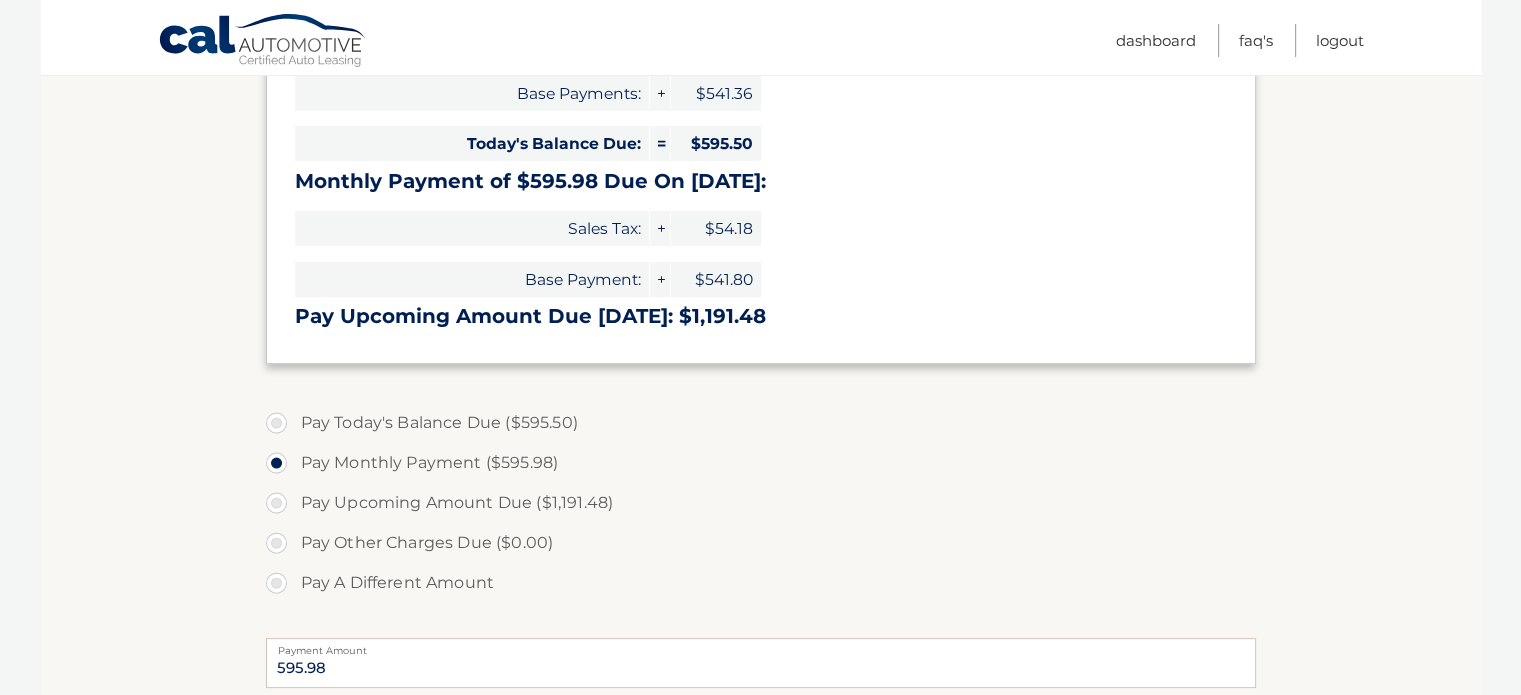 scroll, scrollTop: 424, scrollLeft: 0, axis: vertical 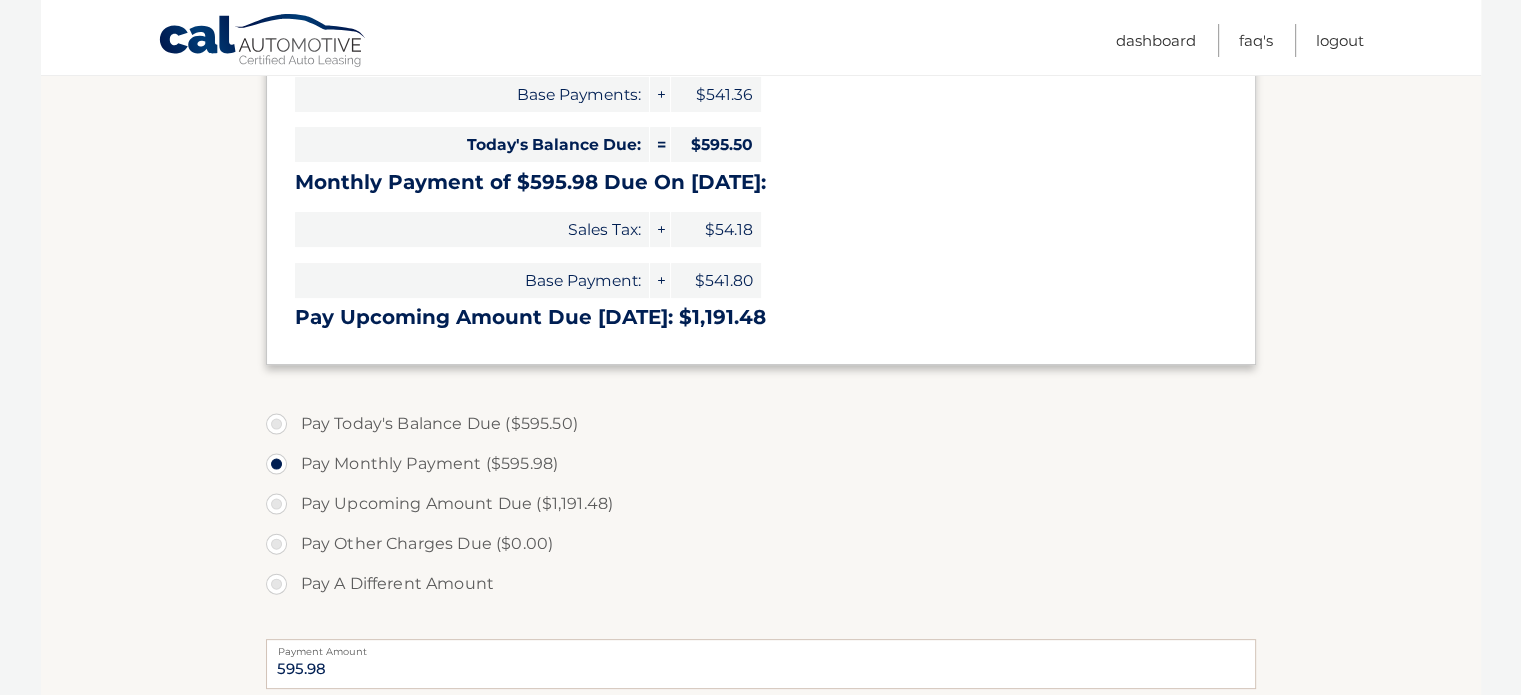 click on "Pay A Different Amount" at bounding box center (761, 584) 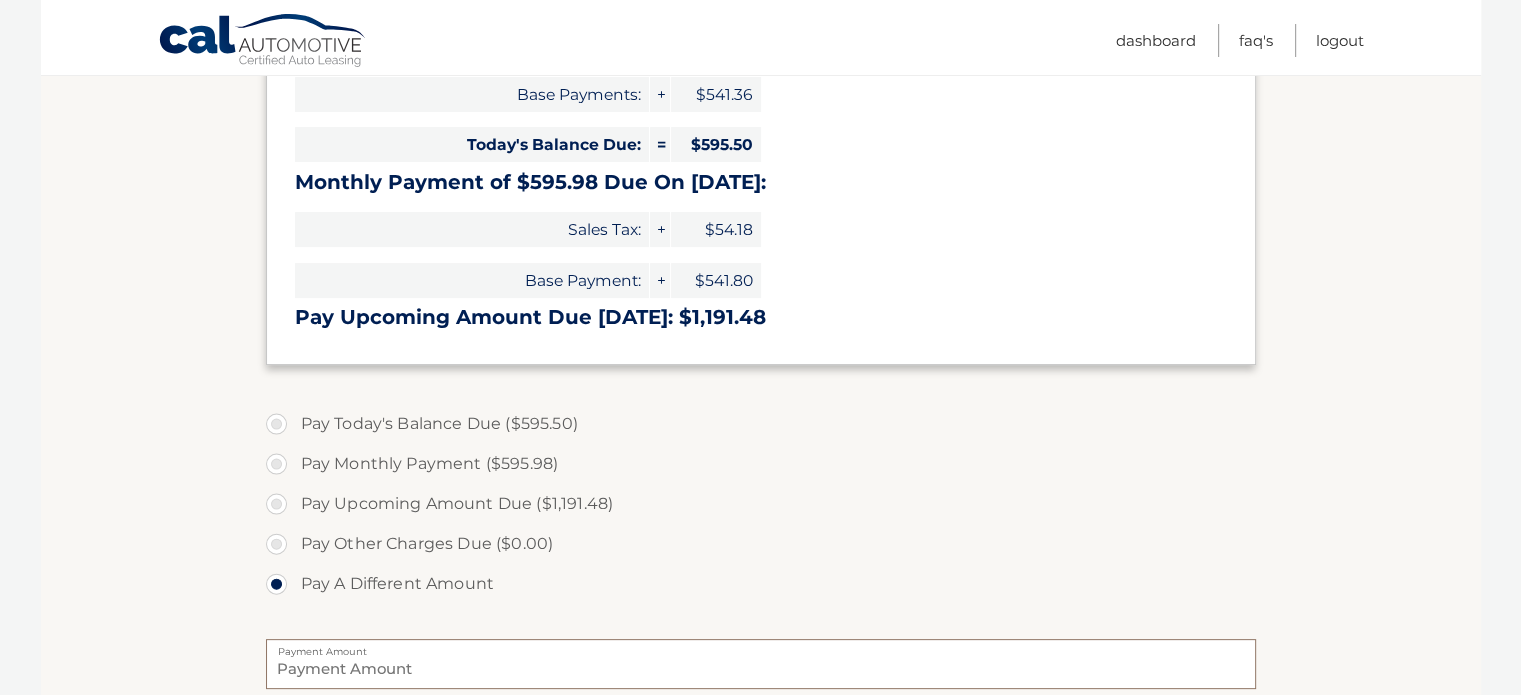 click on "Payment Amount" at bounding box center (761, 664) 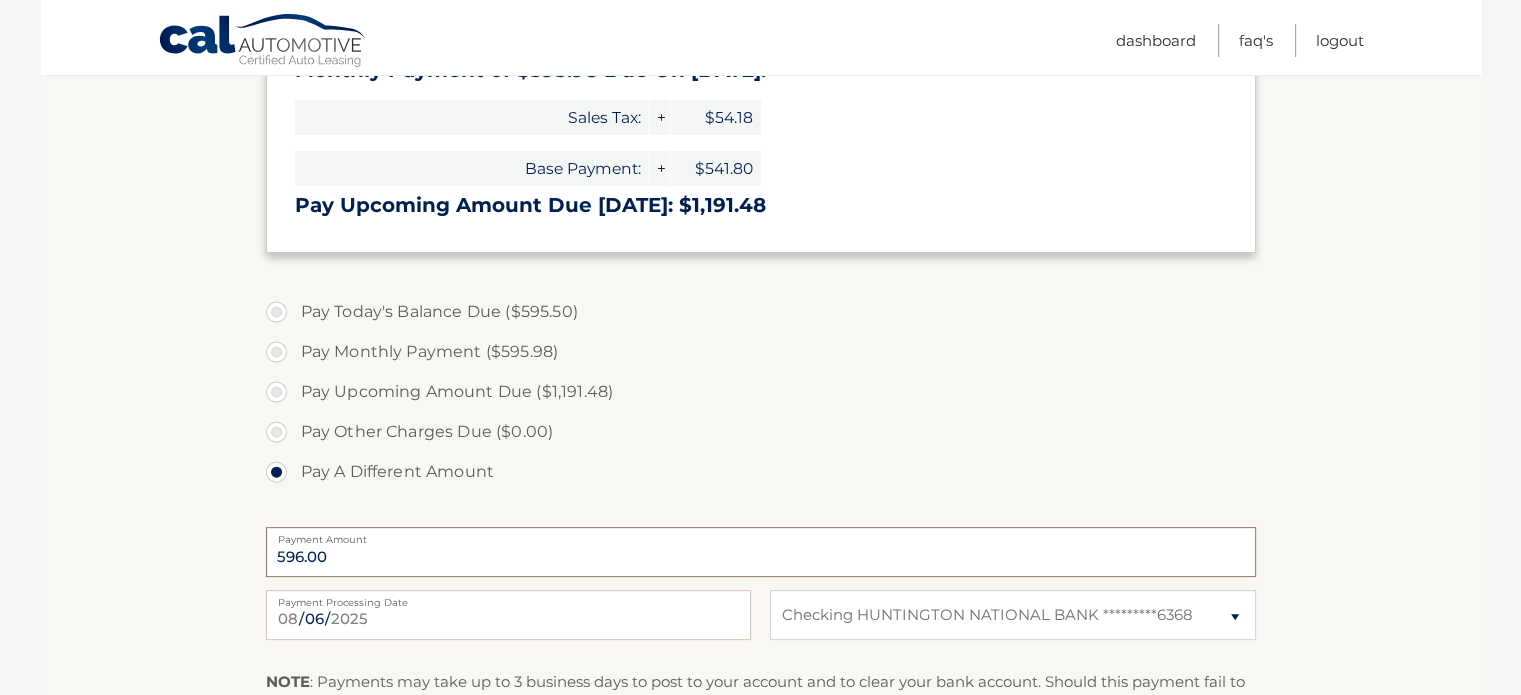 scroll, scrollTop: 559, scrollLeft: 0, axis: vertical 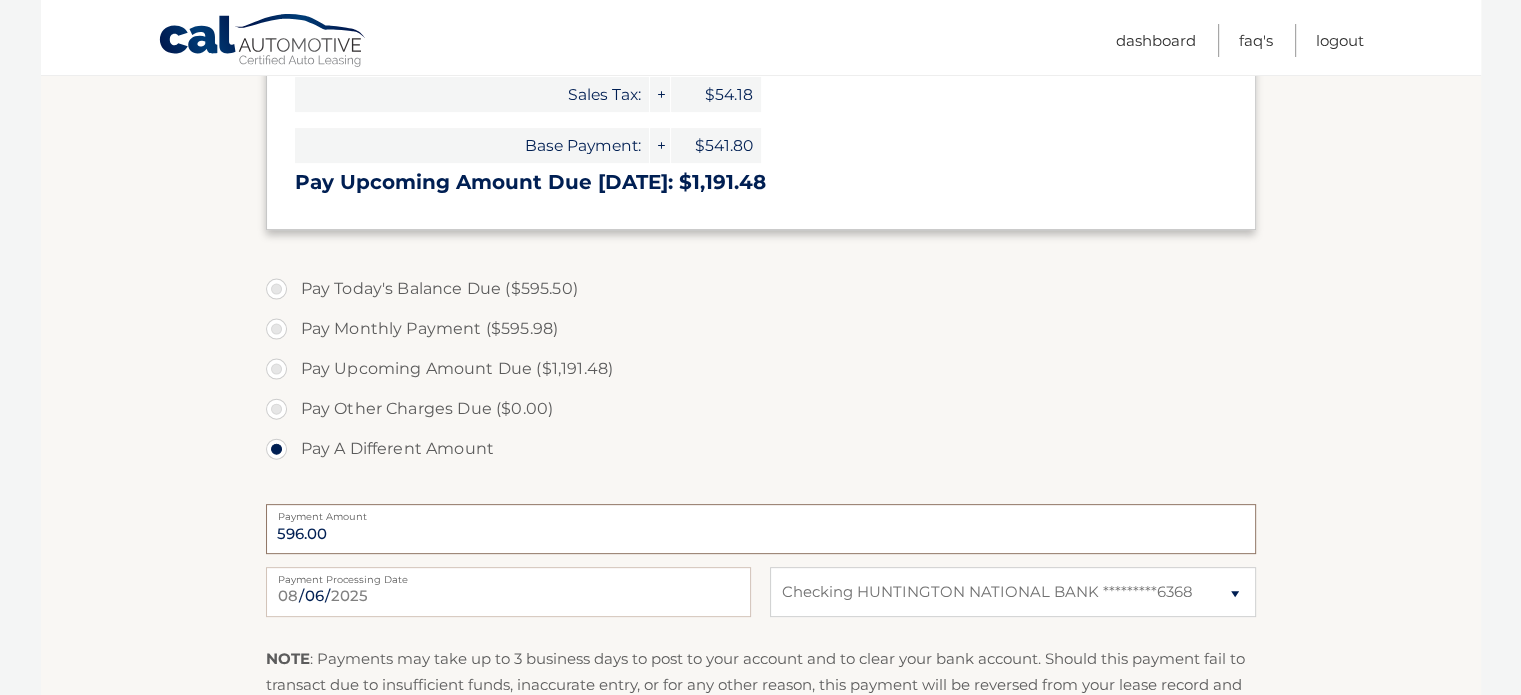 type on "596.00" 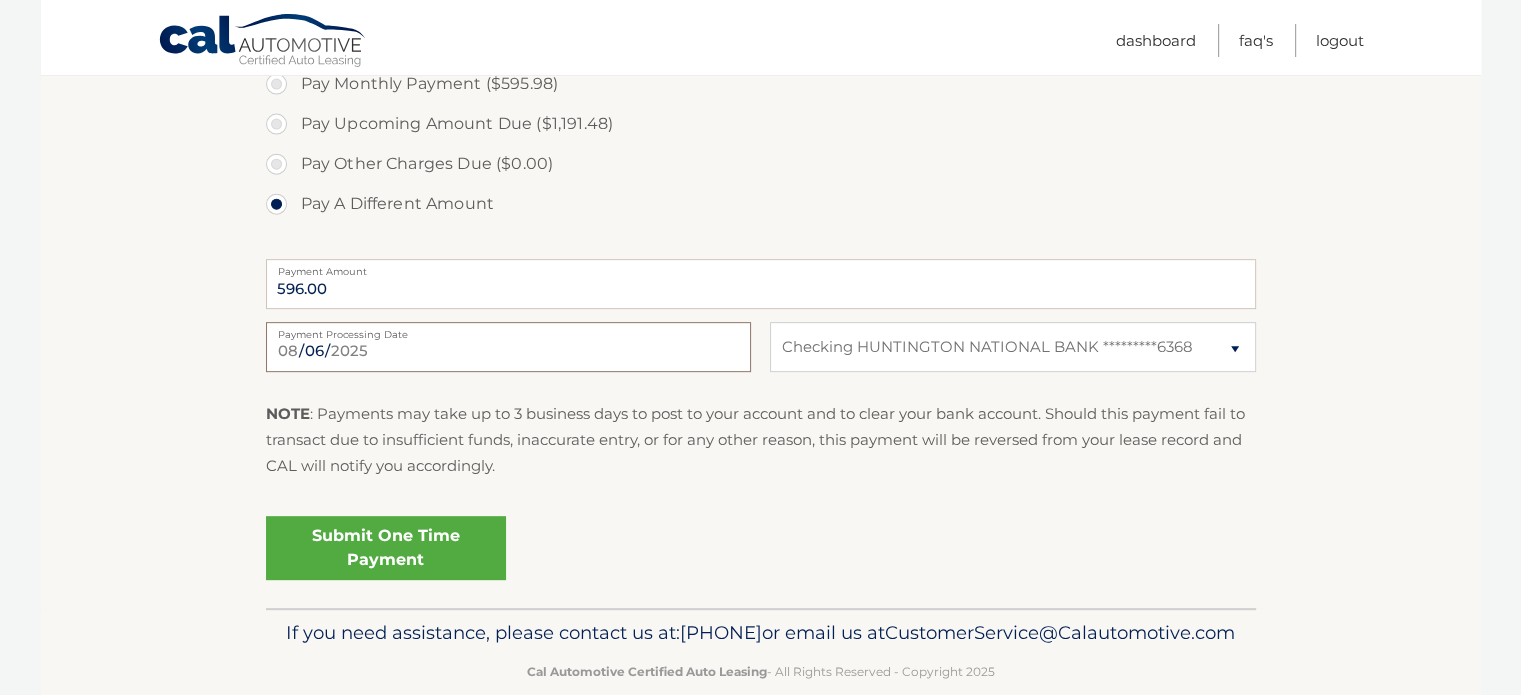 scroll, scrollTop: 820, scrollLeft: 0, axis: vertical 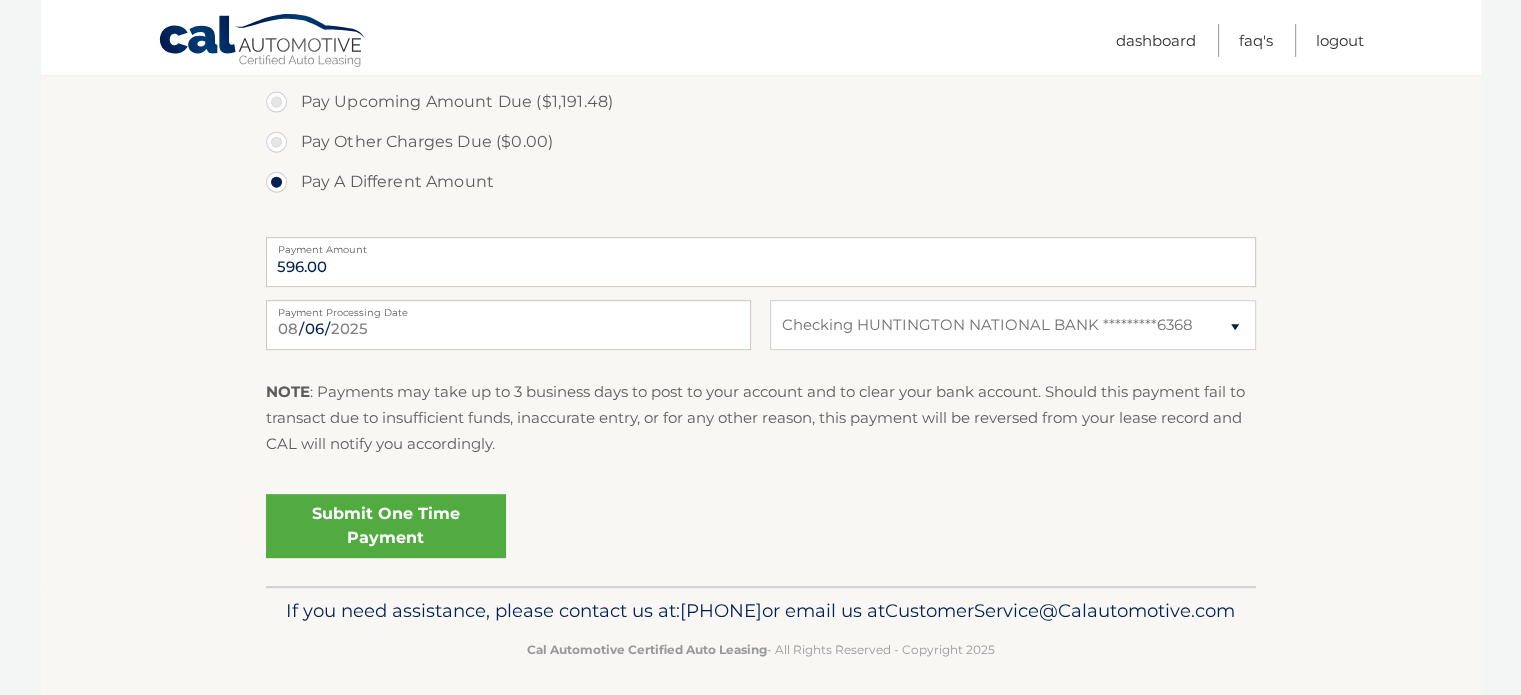 click on "Submit One Time Payment" at bounding box center [386, 526] 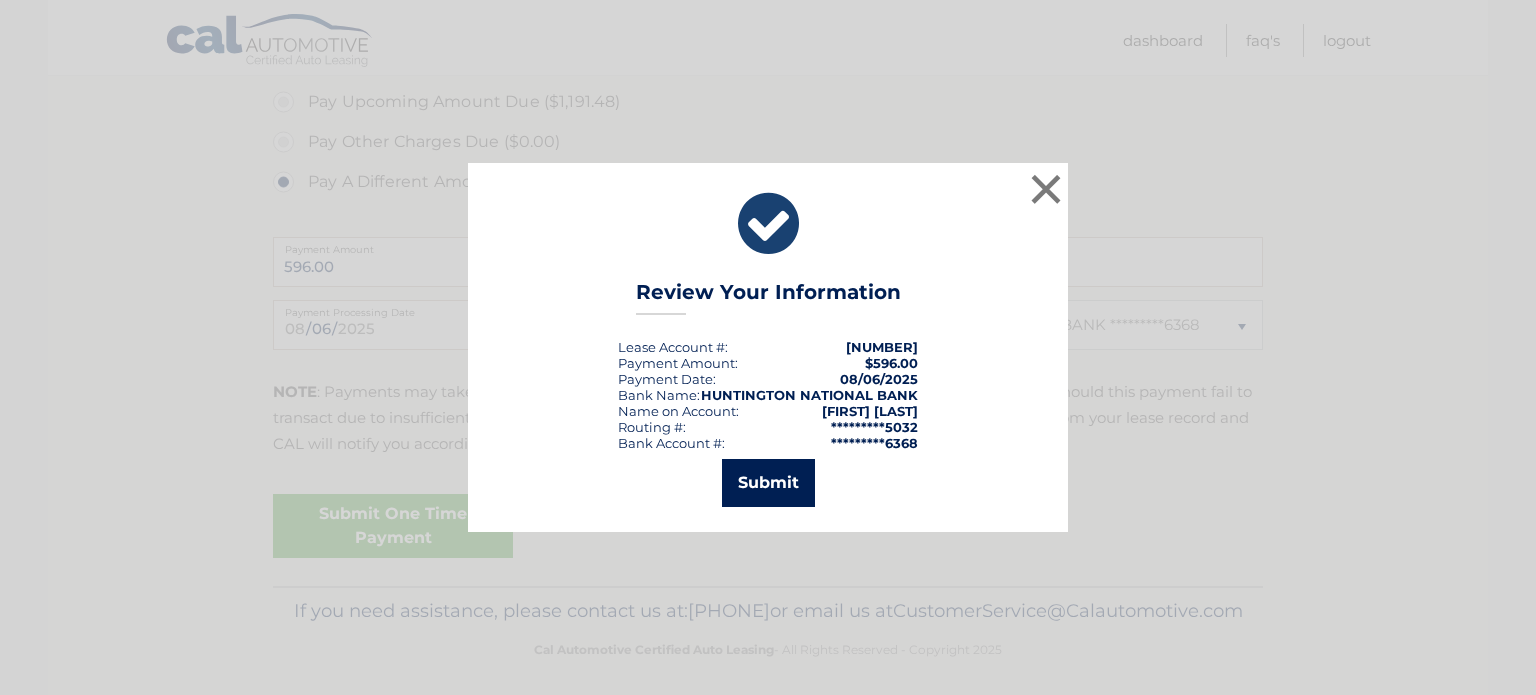 click on "Submit" at bounding box center (768, 483) 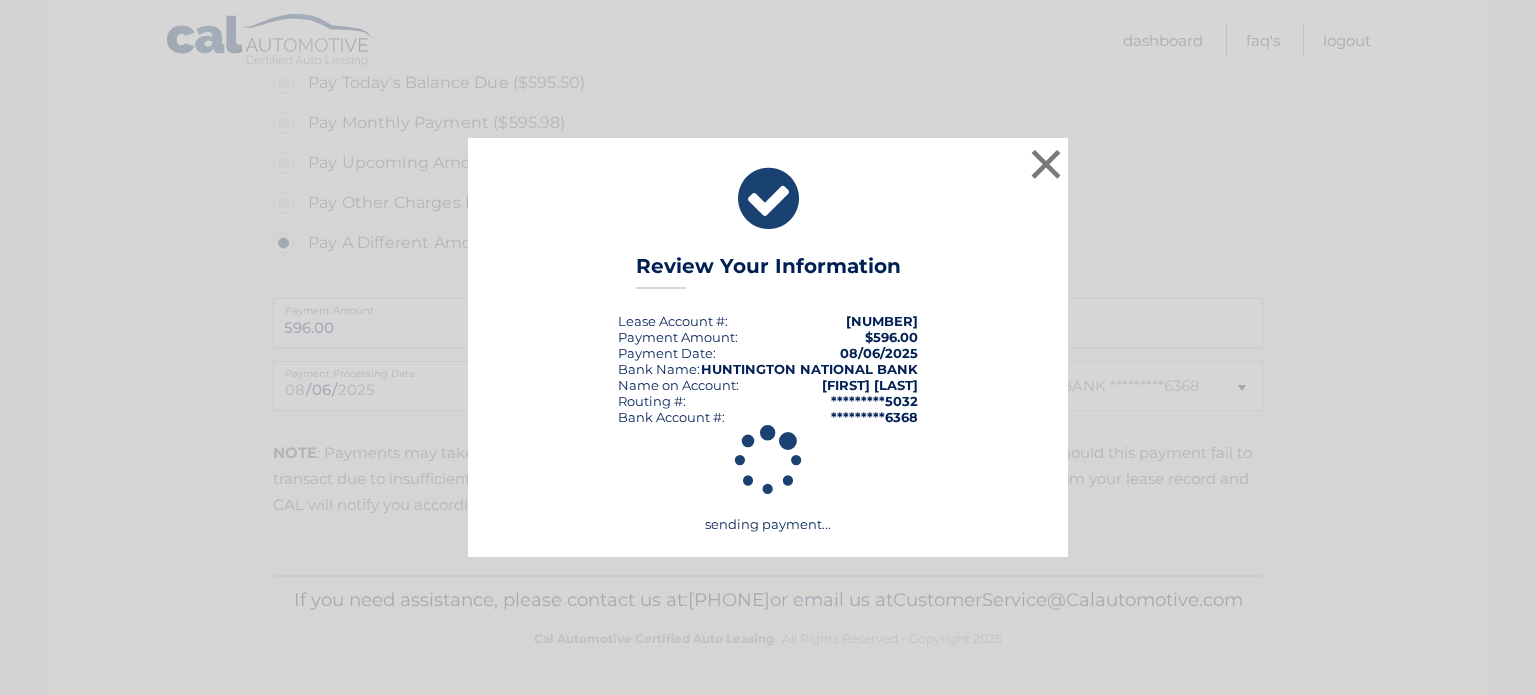 scroll, scrollTop: 796, scrollLeft: 0, axis: vertical 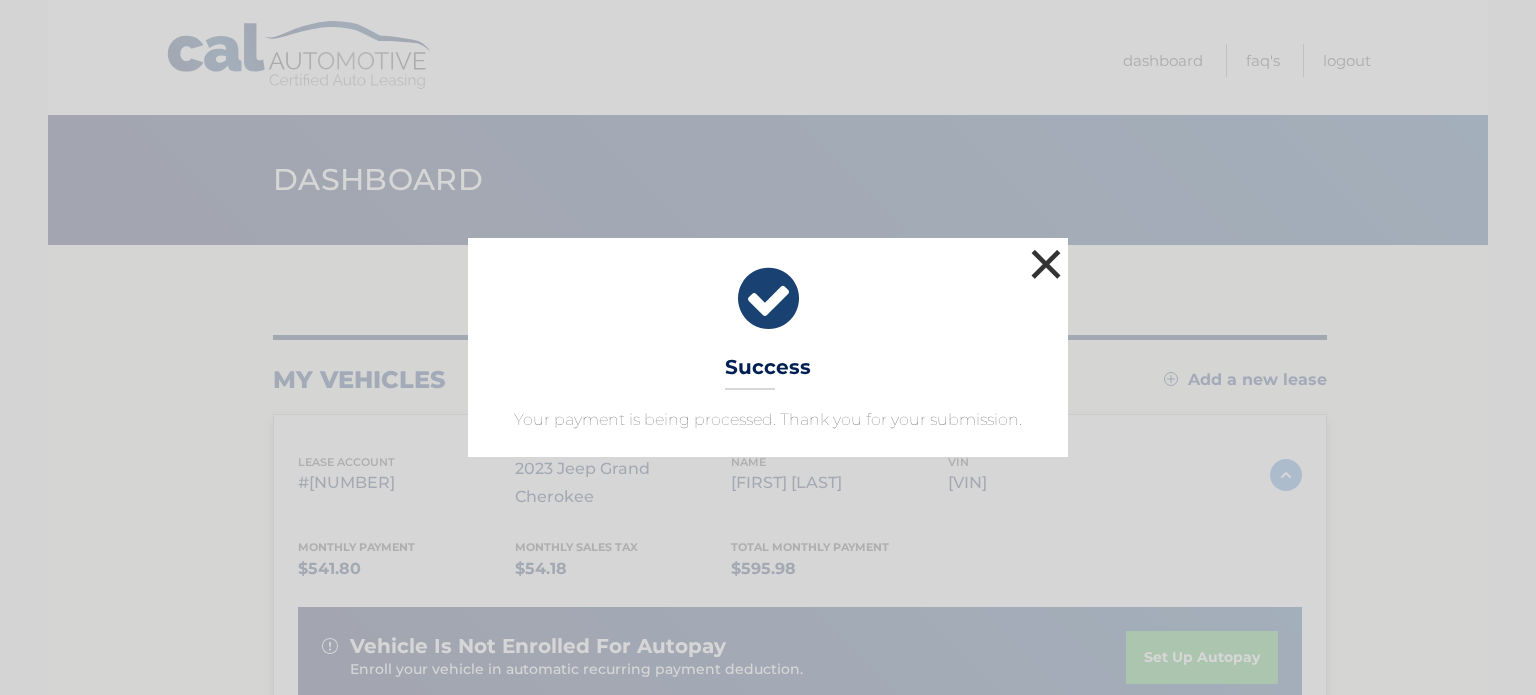 click on "×" at bounding box center (1046, 264) 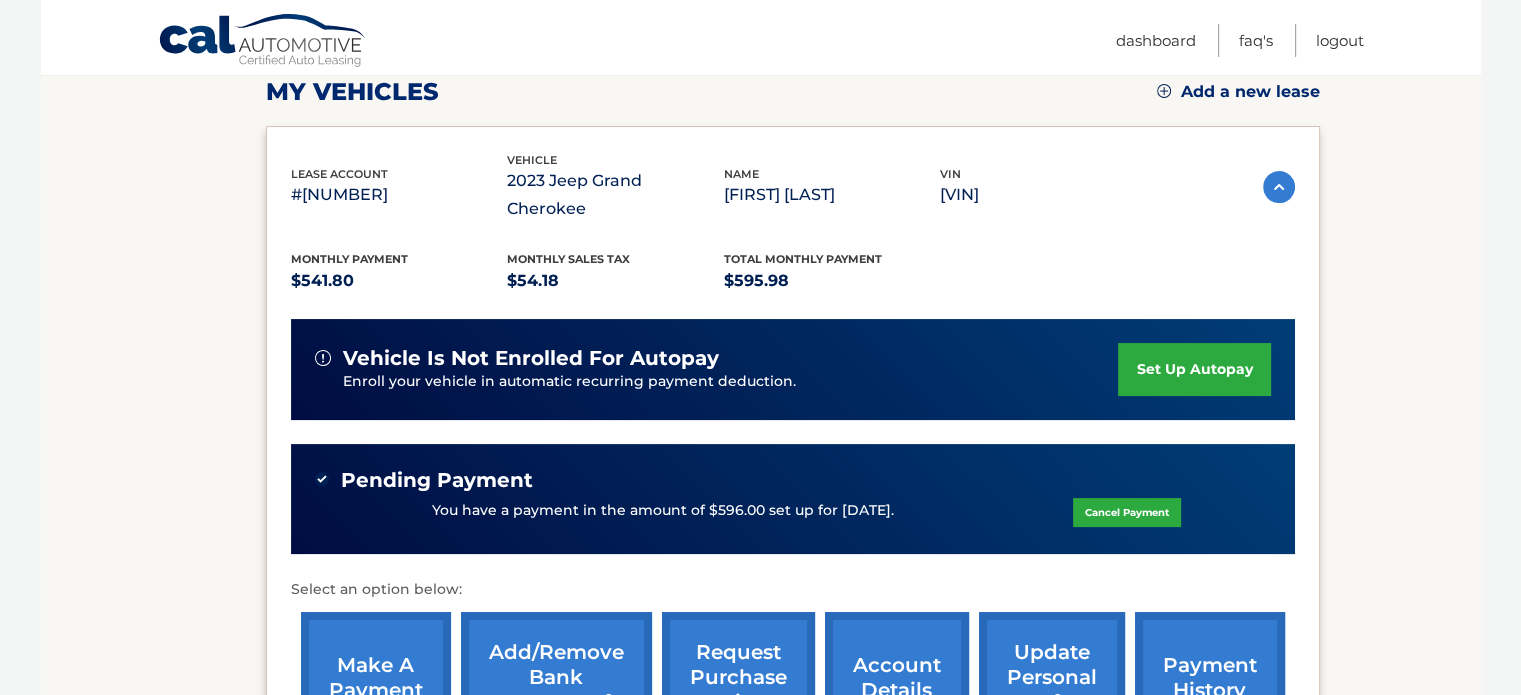 scroll, scrollTop: 287, scrollLeft: 0, axis: vertical 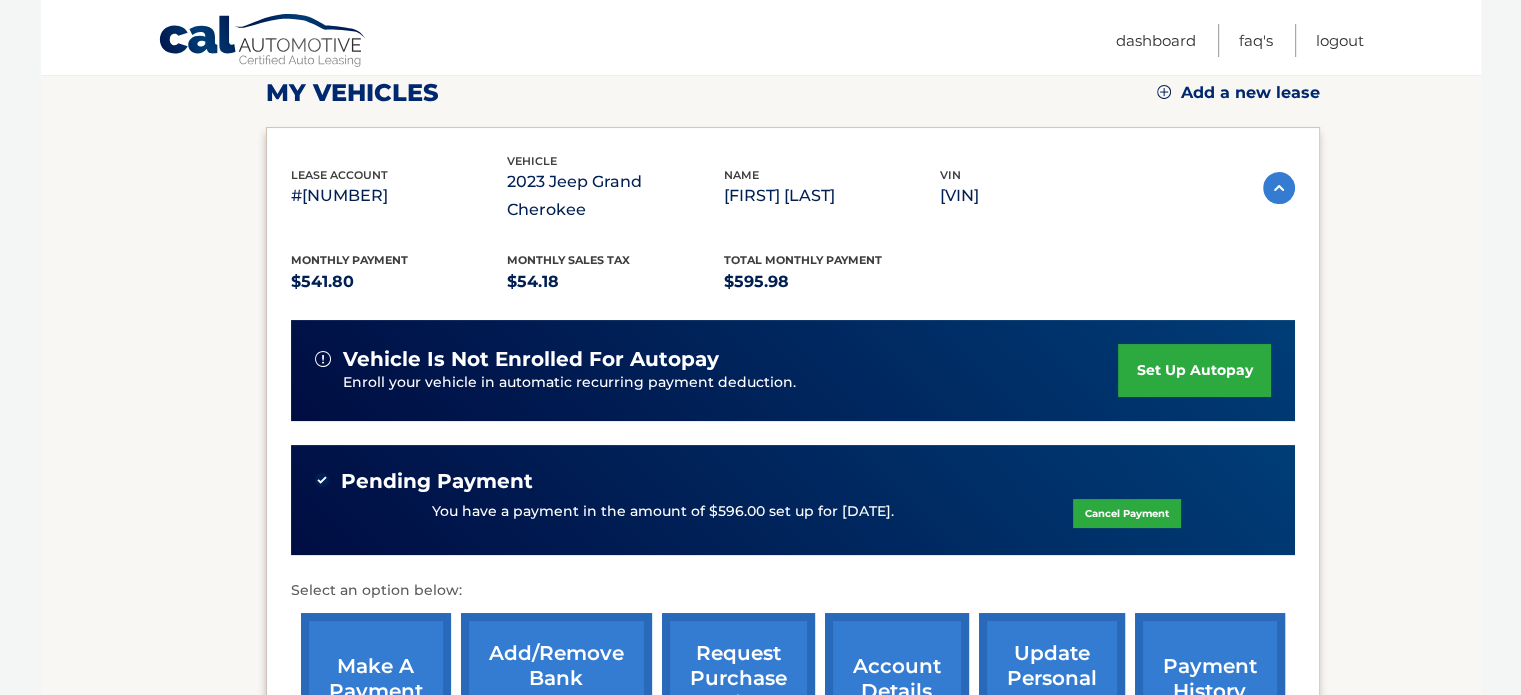 drag, startPoint x: 910, startPoint y: 516, endPoint x: 317, endPoint y: 481, distance: 594.032 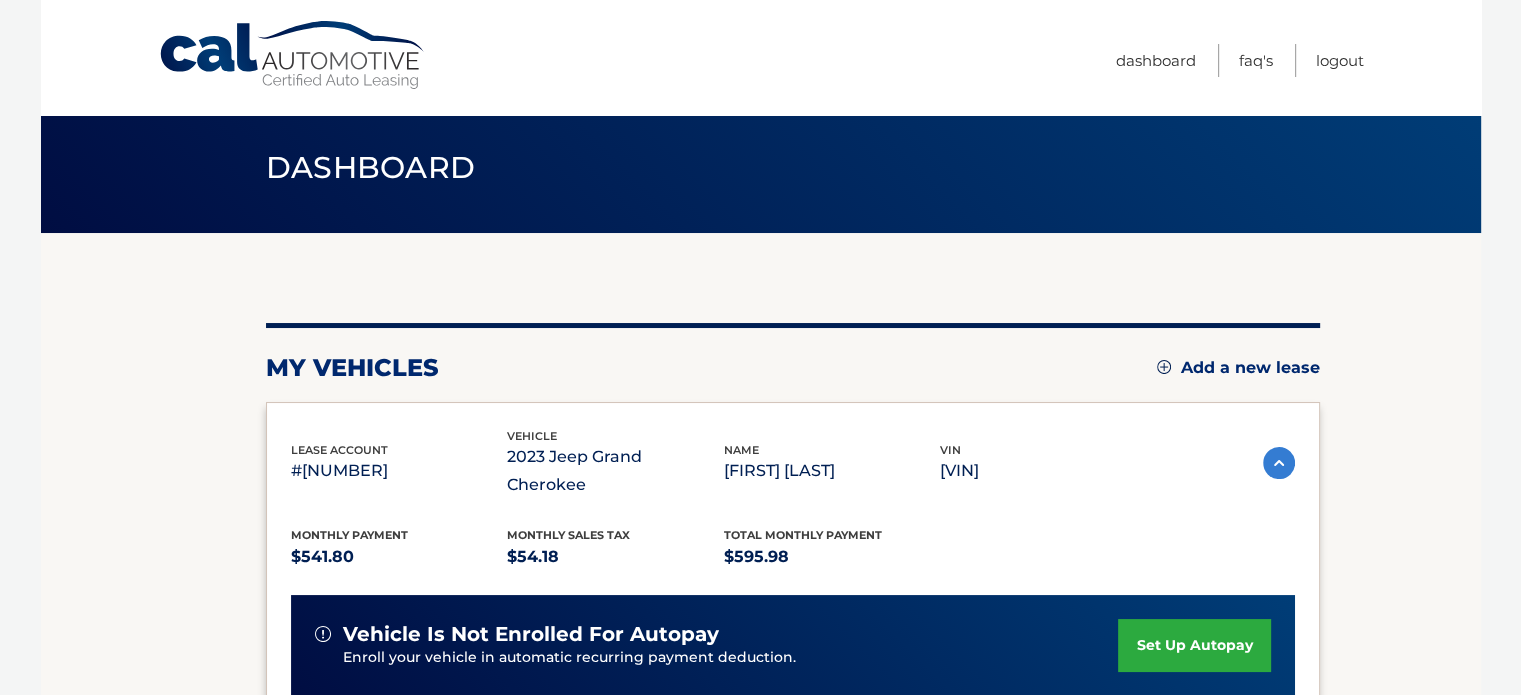 scroll, scrollTop: 0, scrollLeft: 0, axis: both 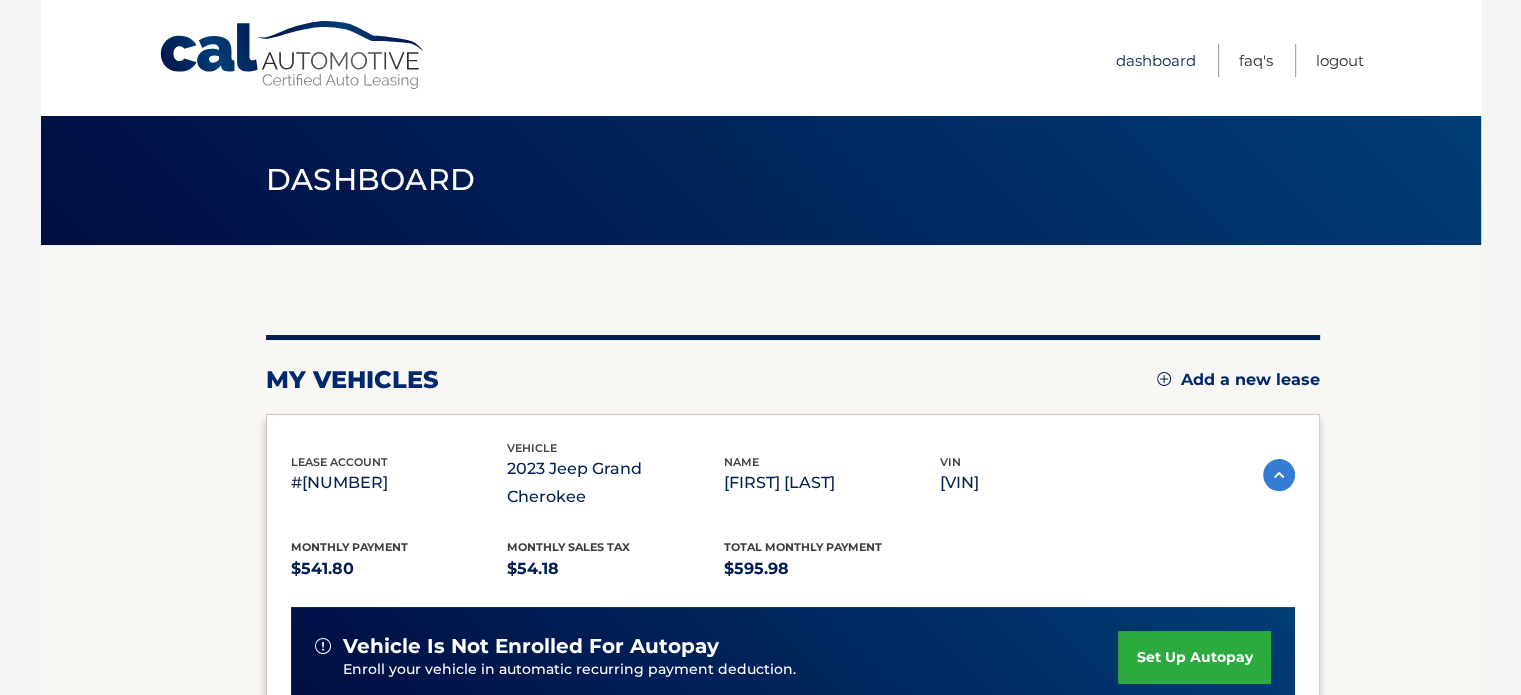 click on "Dashboard" at bounding box center (1156, 60) 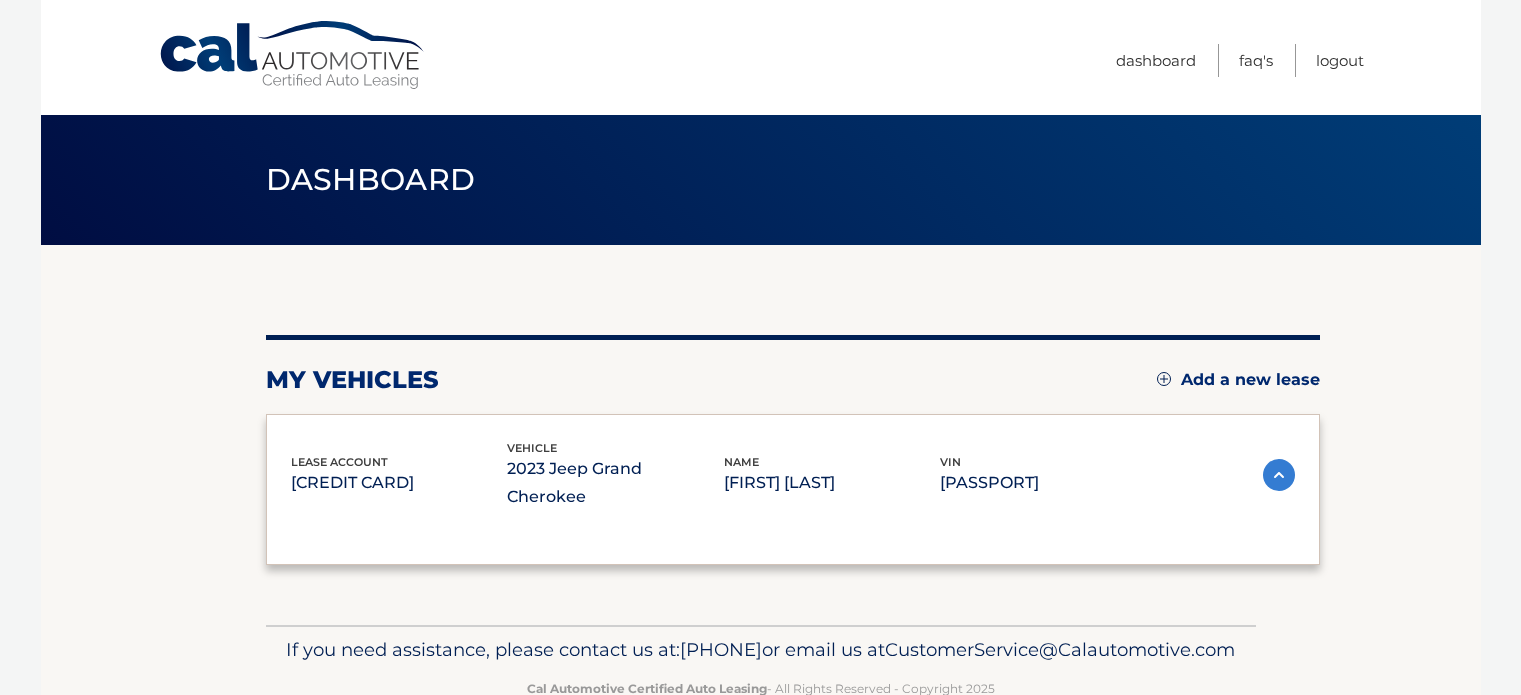 scroll, scrollTop: 0, scrollLeft: 0, axis: both 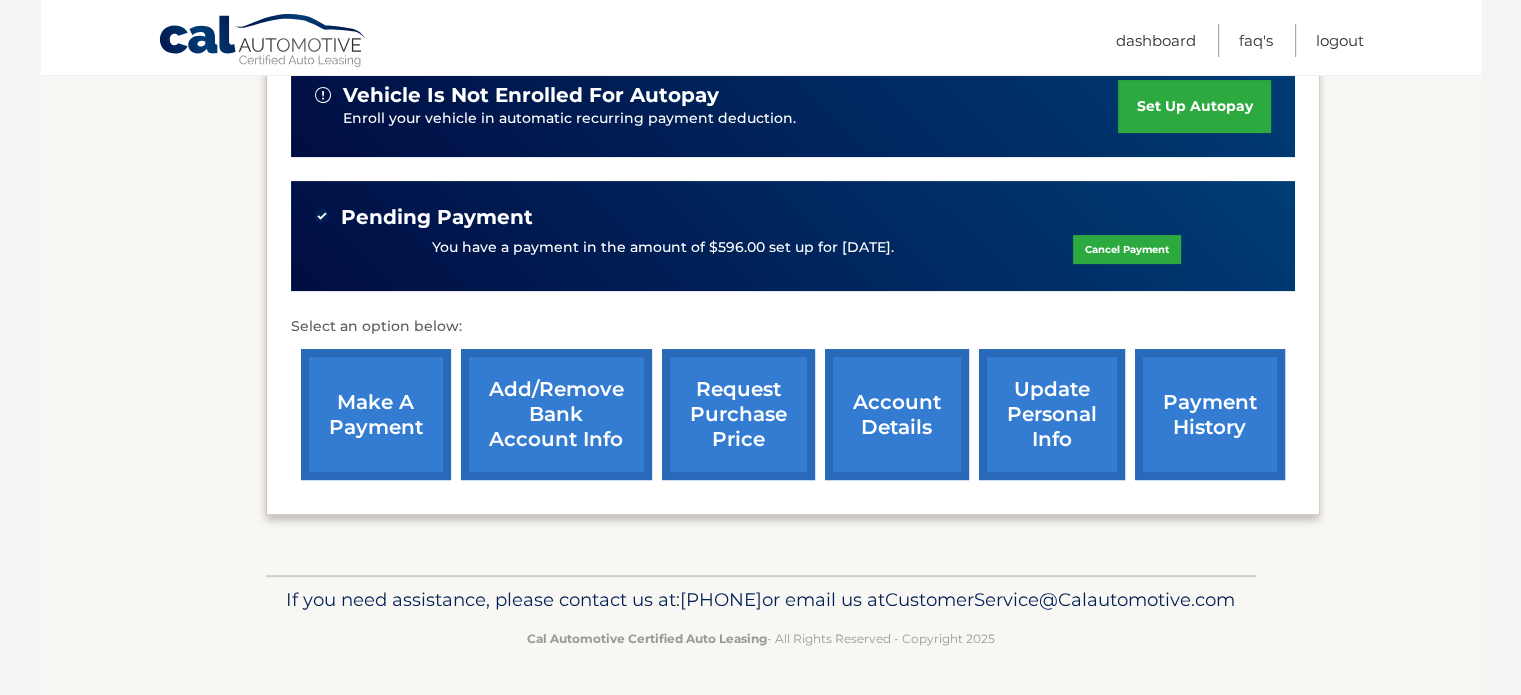 click on "account details" at bounding box center (897, 414) 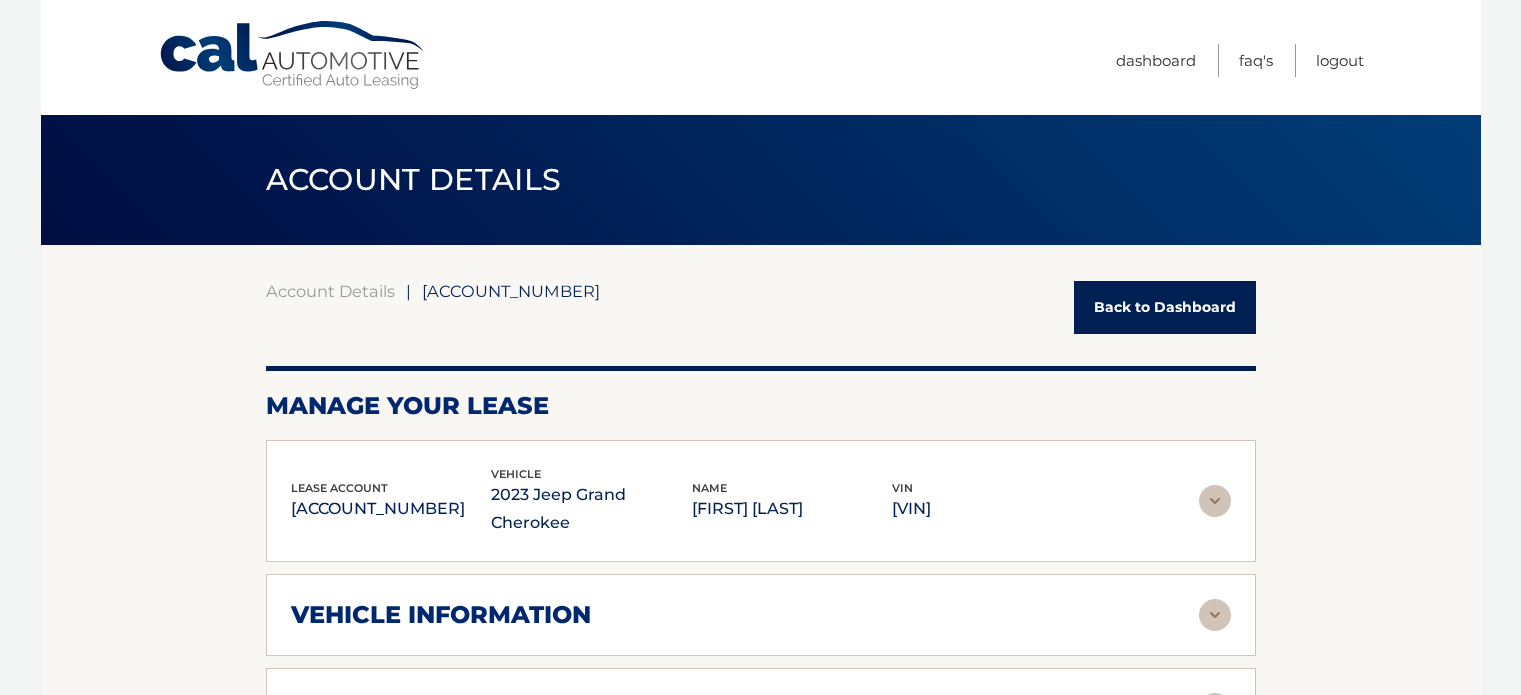 scroll, scrollTop: 0, scrollLeft: 0, axis: both 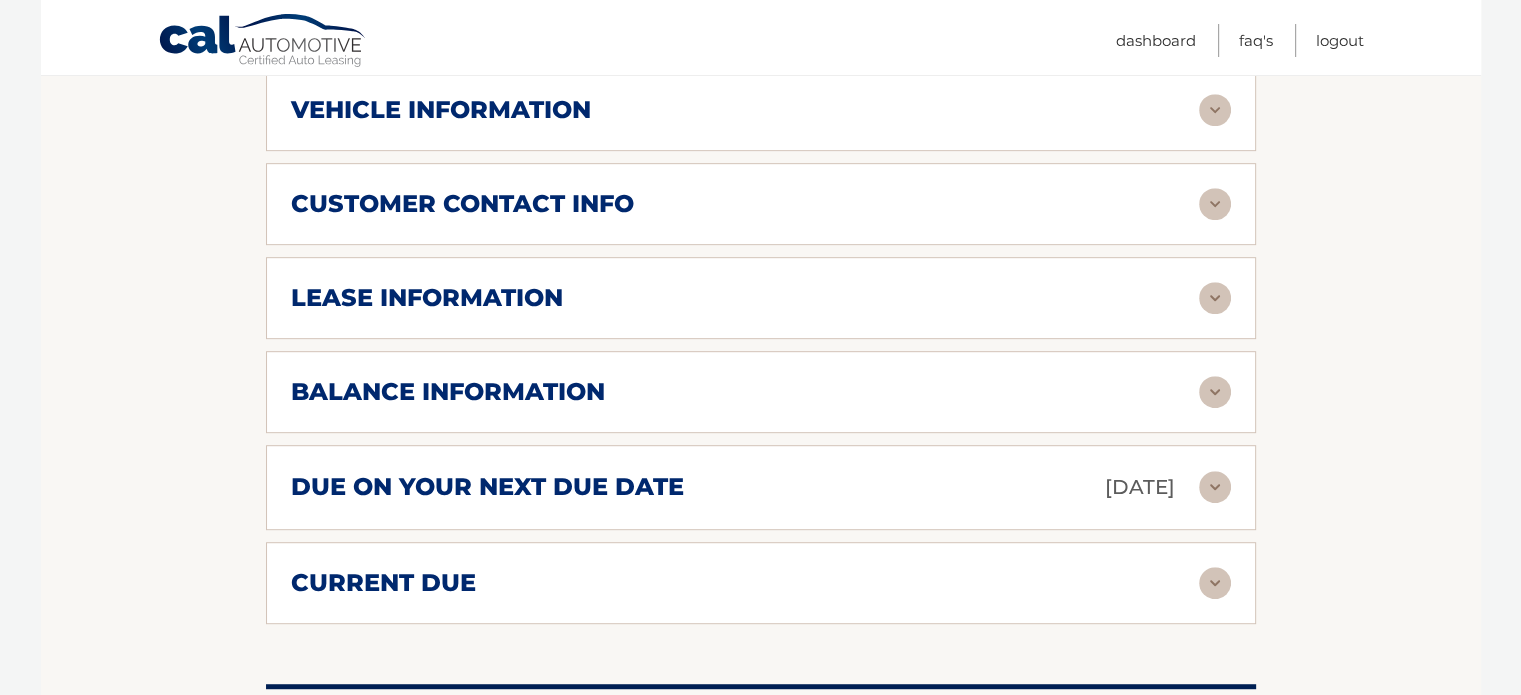 click at bounding box center (1215, 298) 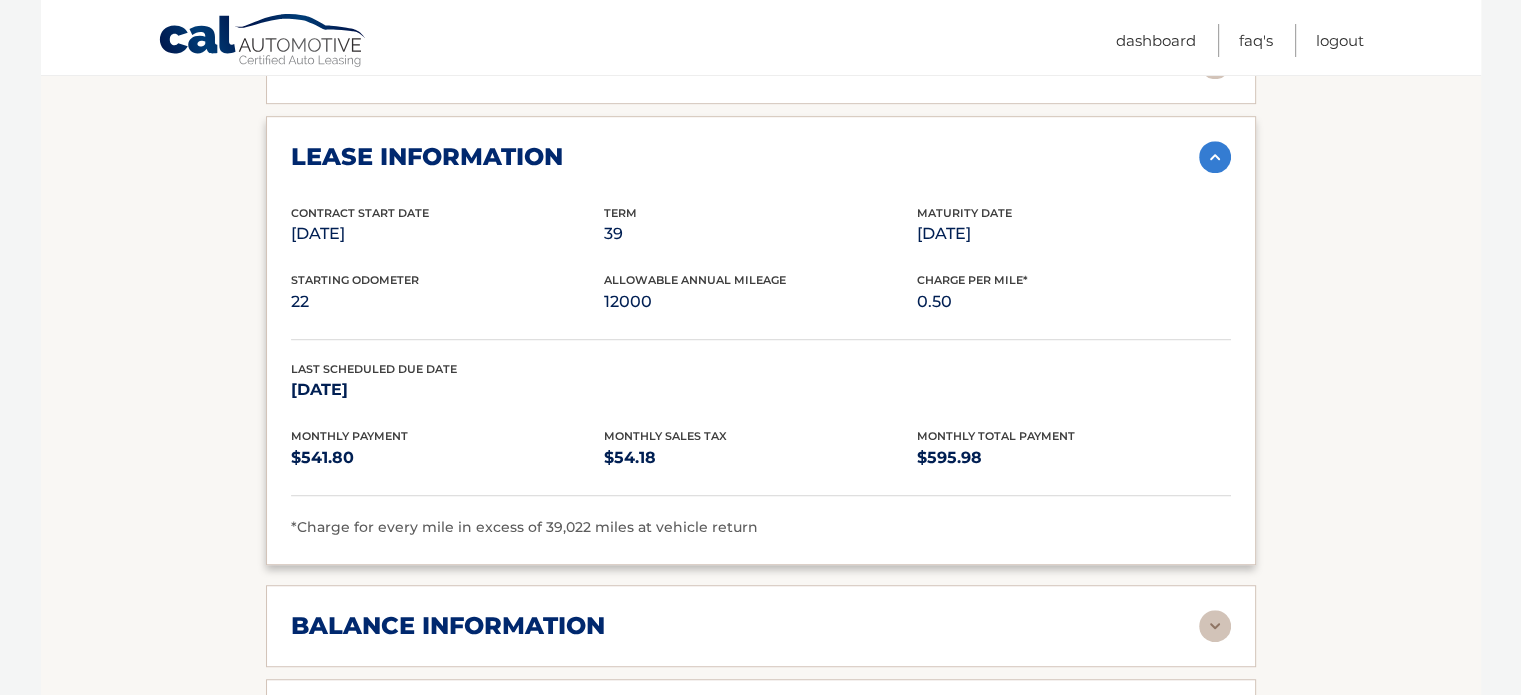 scroll, scrollTop: 1188, scrollLeft: 0, axis: vertical 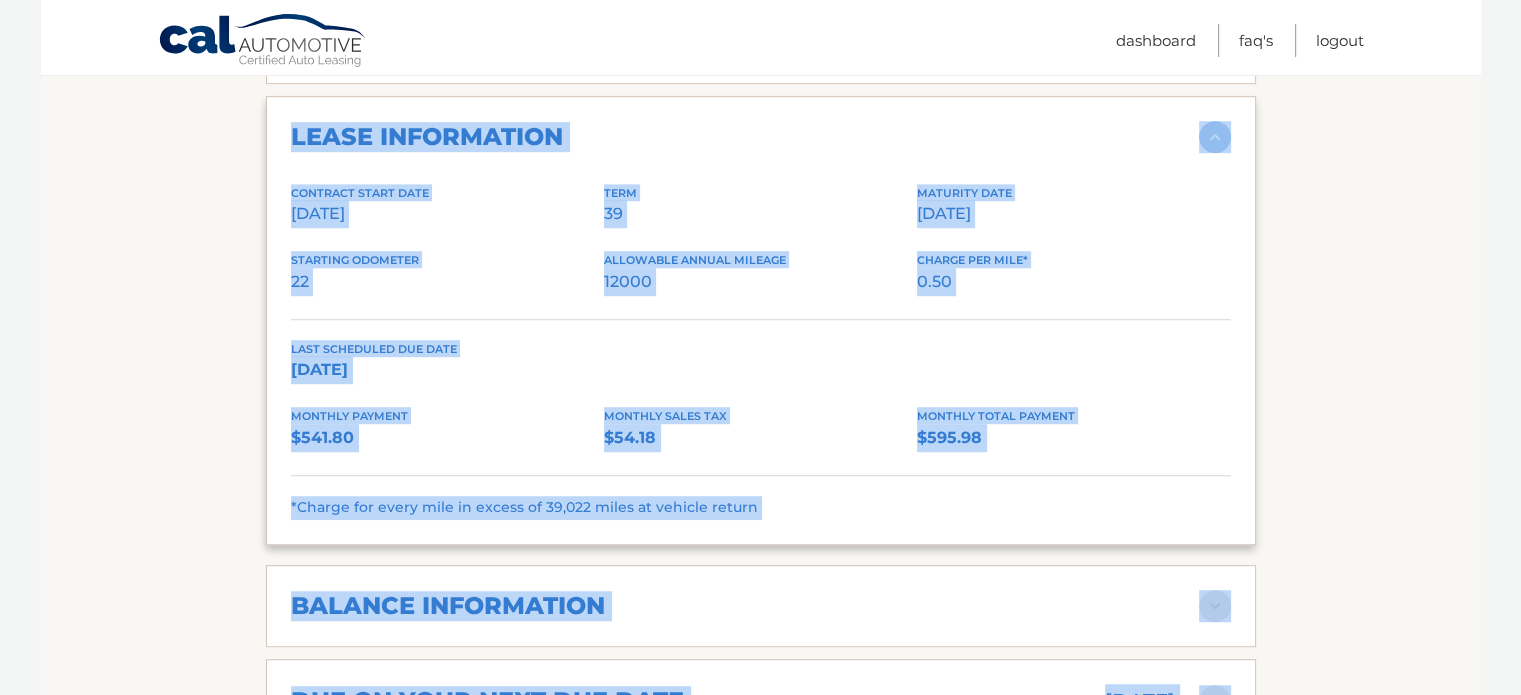 drag, startPoint x: 1520, startPoint y: 334, endPoint x: 1506, endPoint y: 163, distance: 171.57214 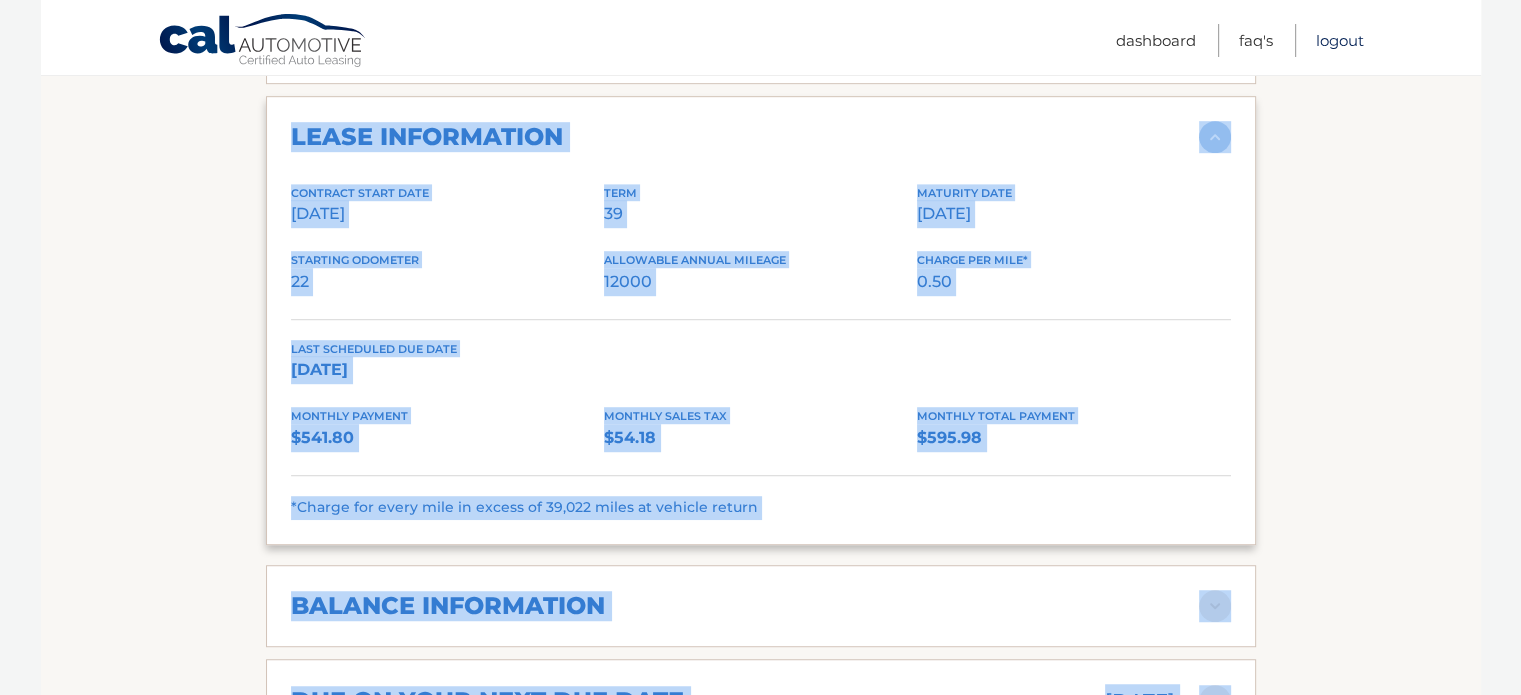 click on "Logout" at bounding box center [1340, 40] 